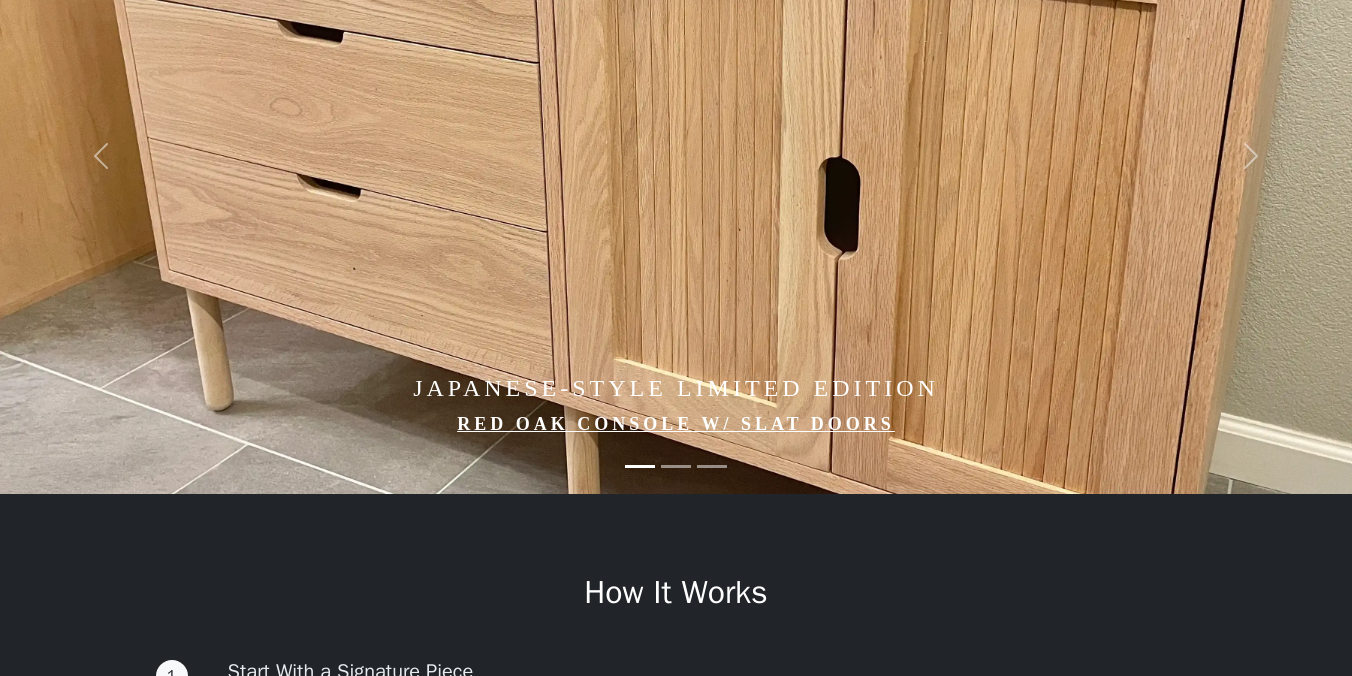 scroll, scrollTop: 0, scrollLeft: 0, axis: both 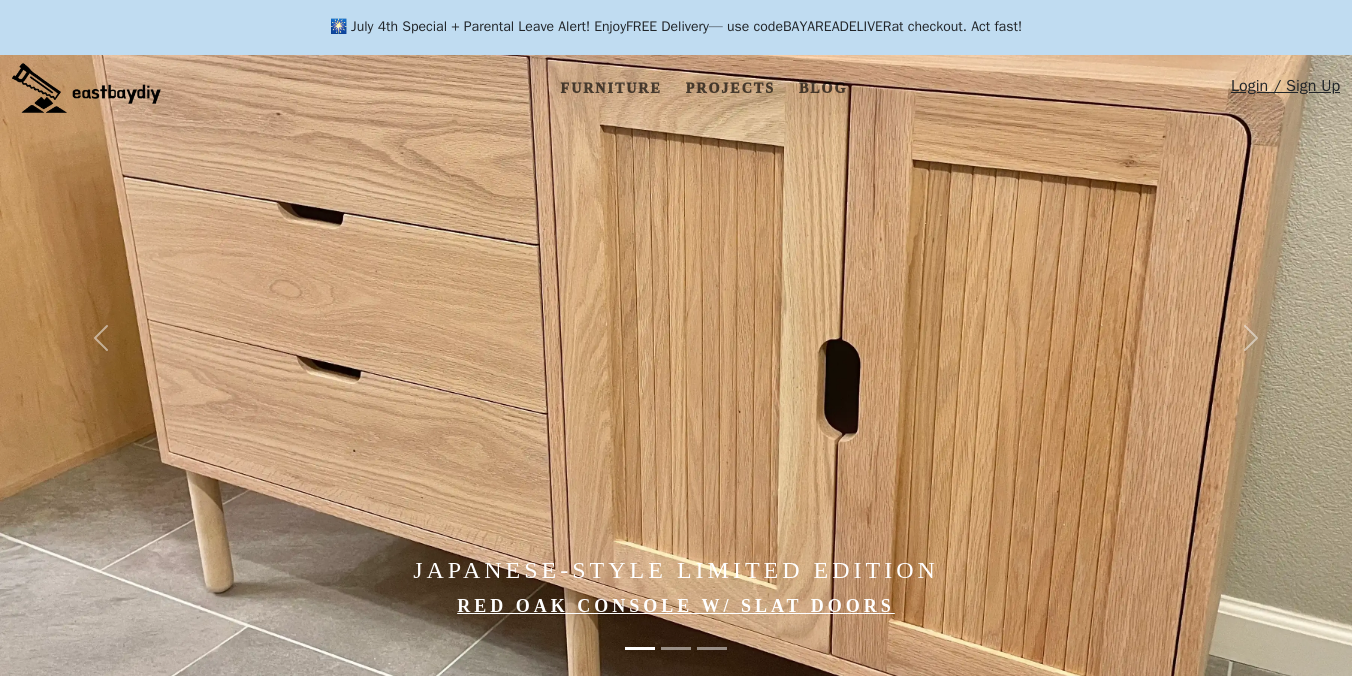 click at bounding box center (757, 338) 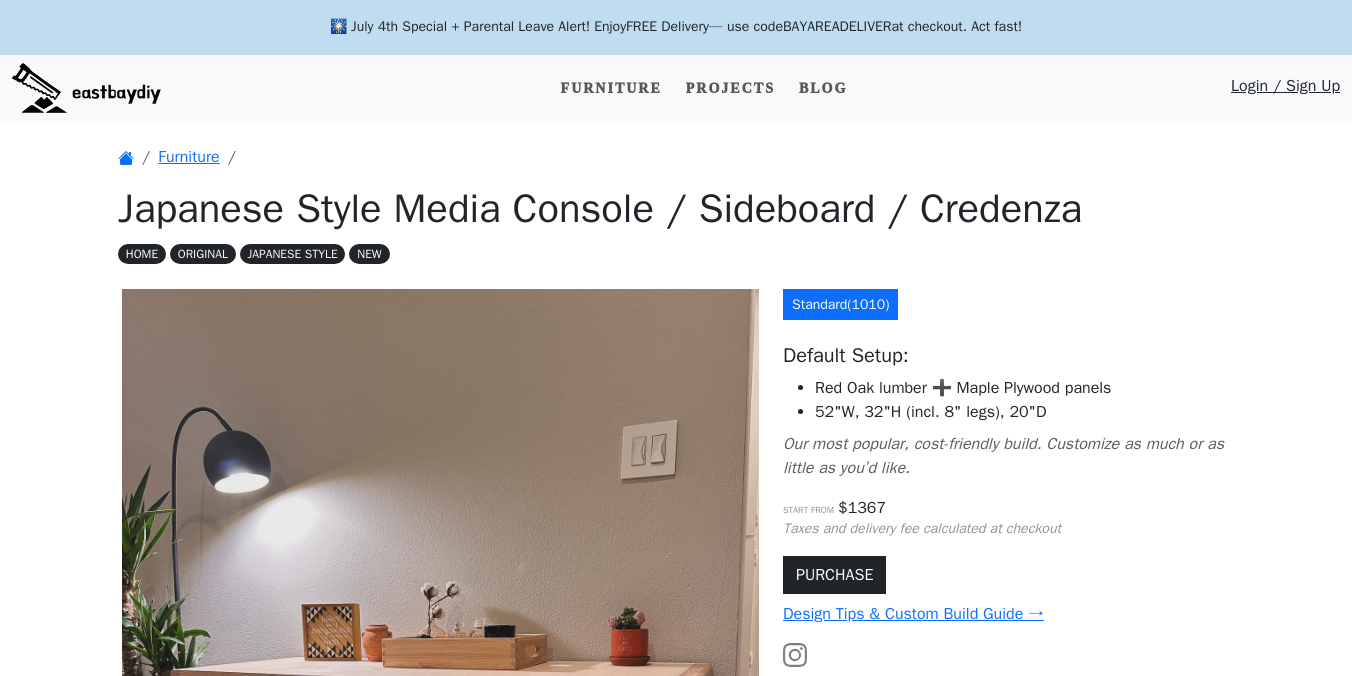 scroll, scrollTop: 0, scrollLeft: 0, axis: both 